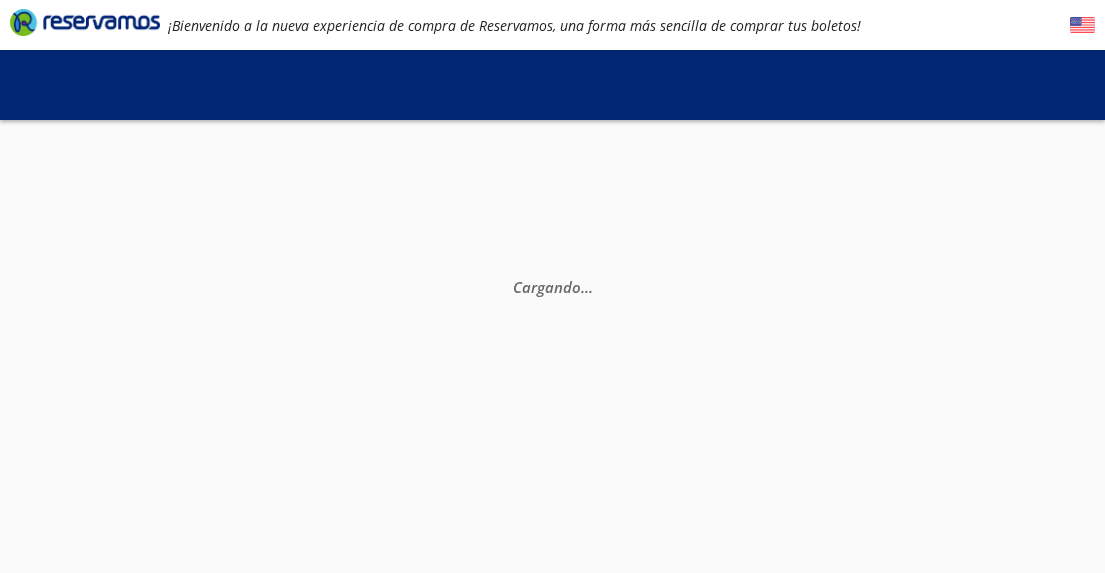scroll, scrollTop: 0, scrollLeft: 0, axis: both 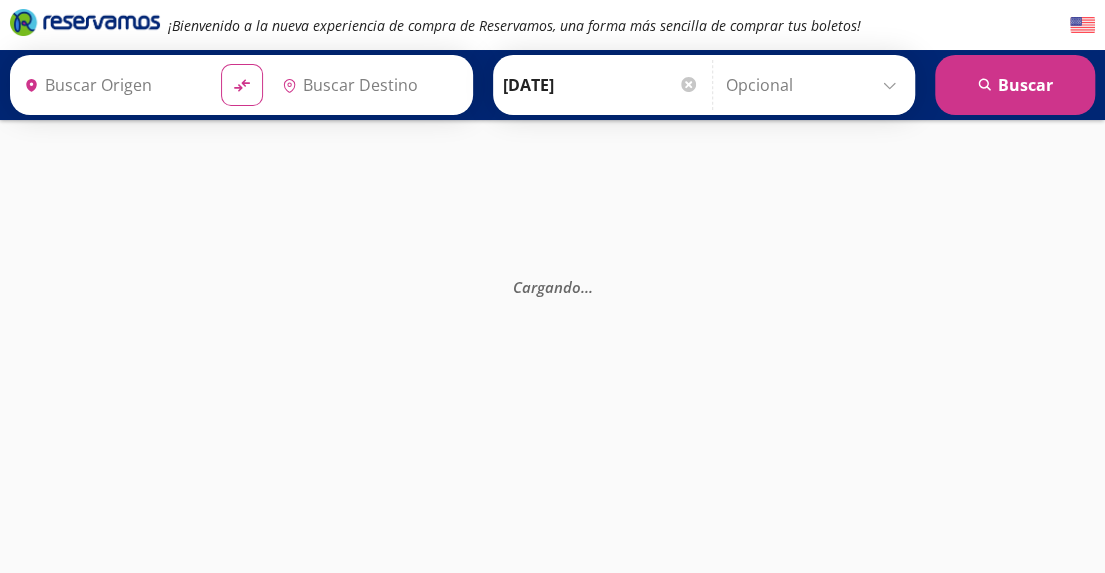 type on "[GEOGRAPHIC_DATA], [GEOGRAPHIC_DATA]" 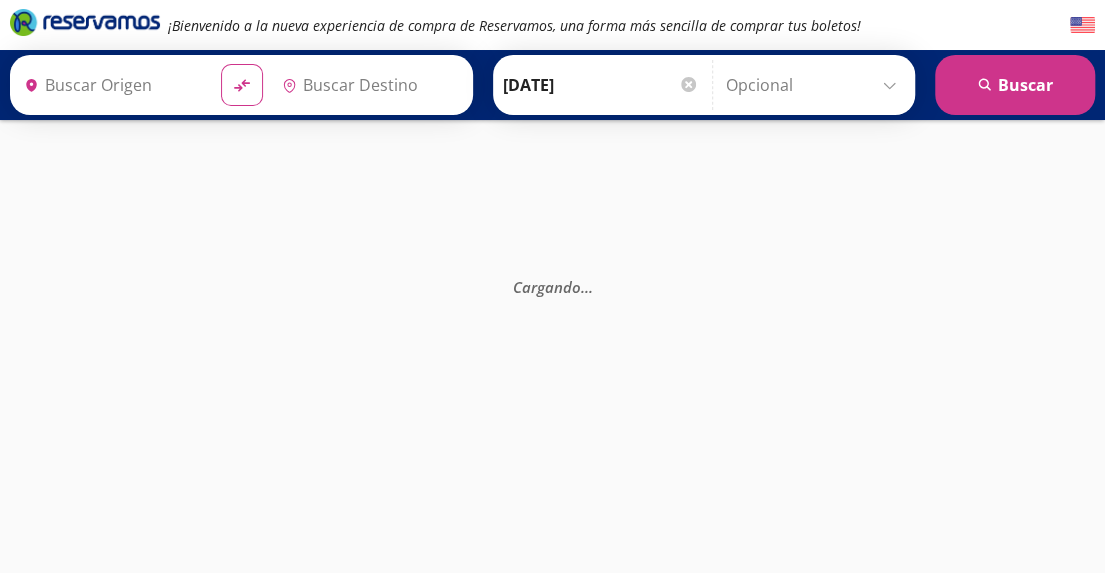 type on "[GEOGRAPHIC_DATA], [GEOGRAPHIC_DATA]" 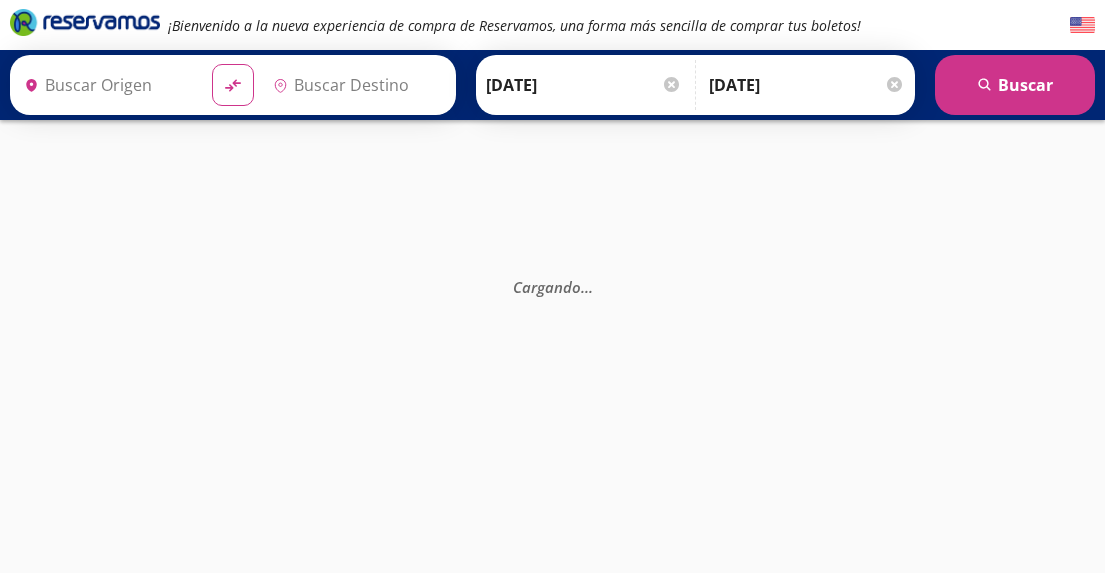 scroll, scrollTop: 0, scrollLeft: 0, axis: both 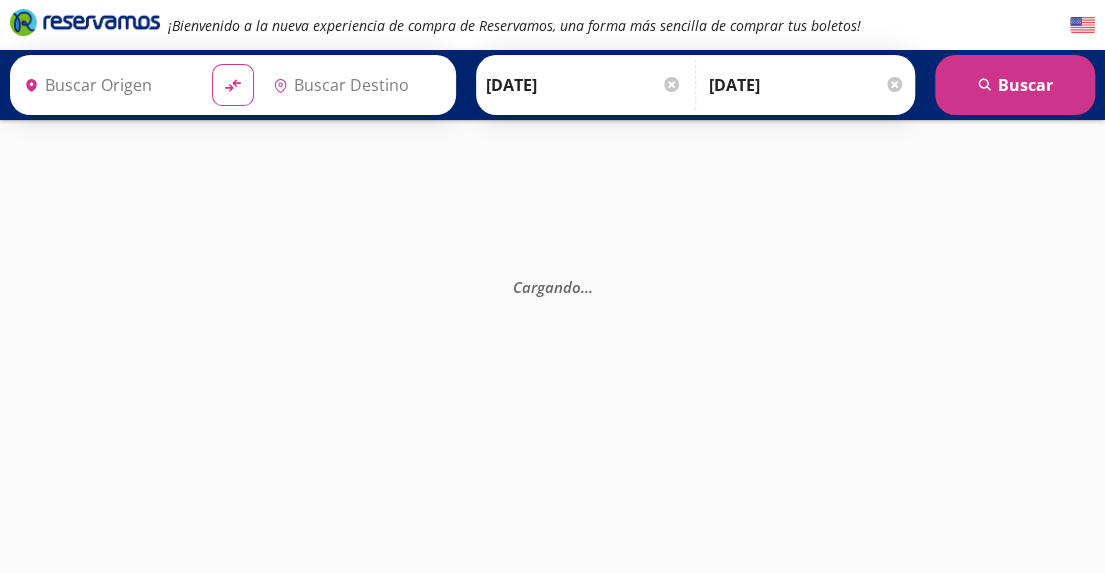 type on "[GEOGRAPHIC_DATA], [GEOGRAPHIC_DATA]" 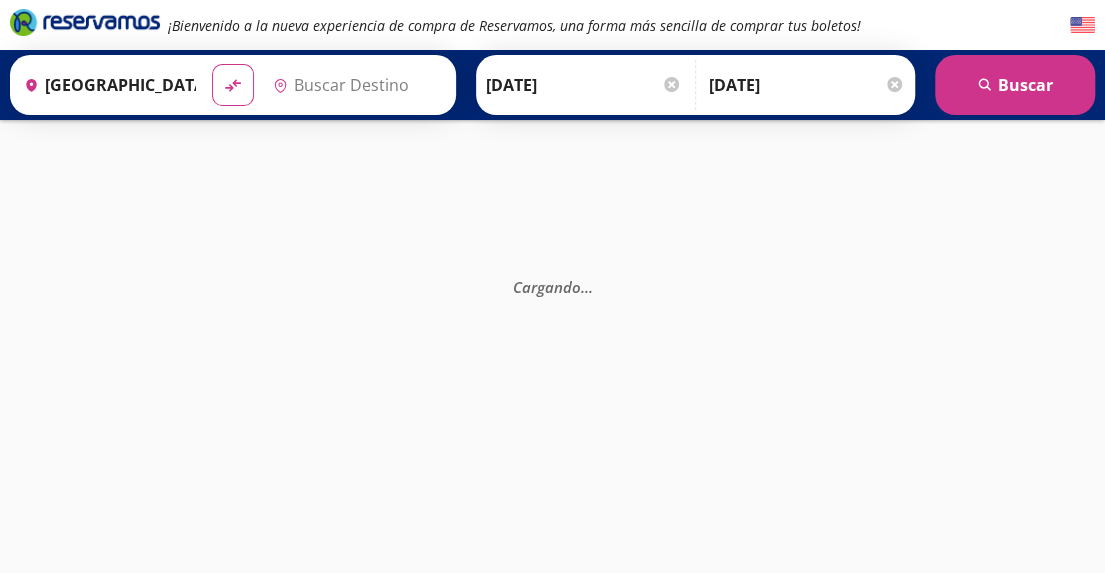 scroll, scrollTop: 0, scrollLeft: 0, axis: both 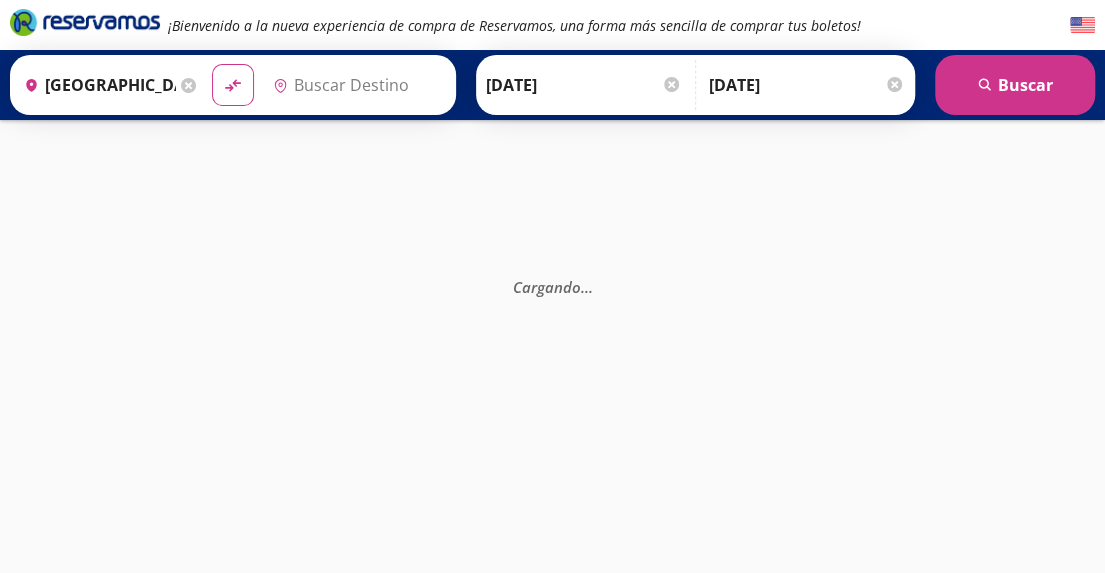type on "[GEOGRAPHIC_DATA], [GEOGRAPHIC_DATA]" 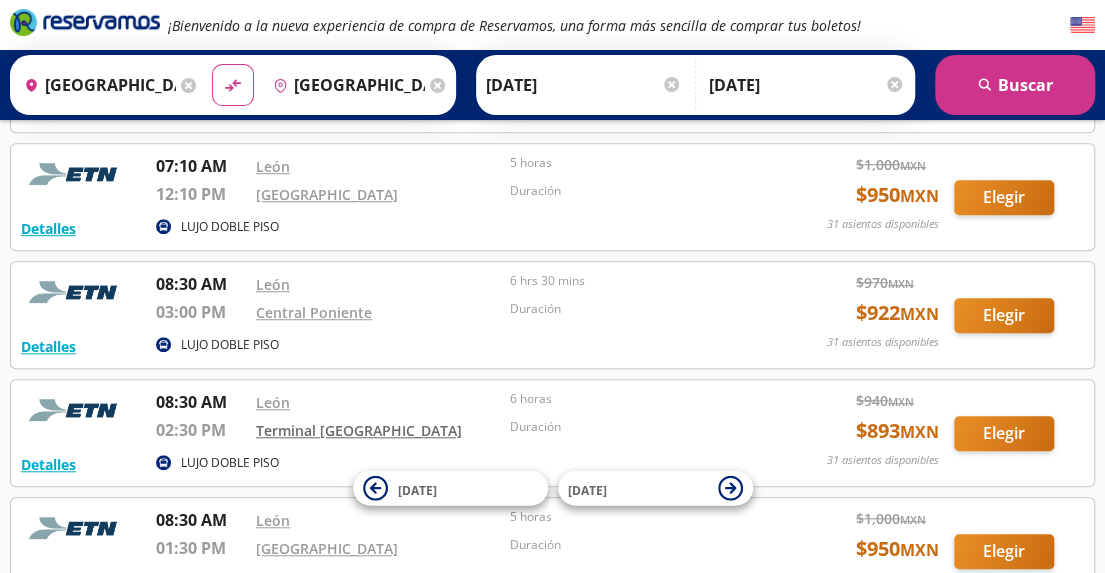 scroll, scrollTop: 600, scrollLeft: 0, axis: vertical 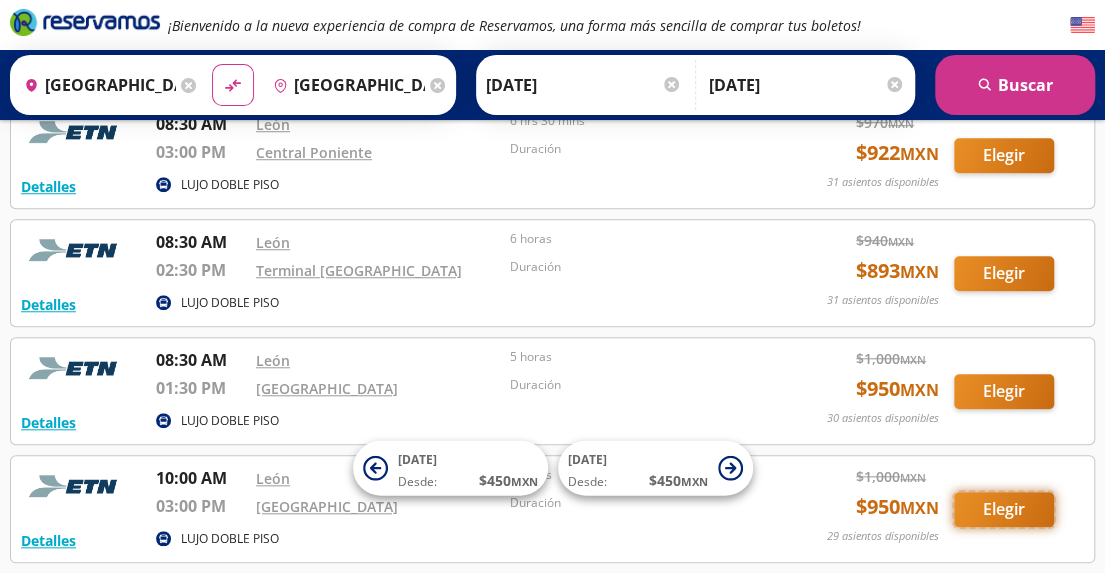 click on "Elegir" at bounding box center [1004, 509] 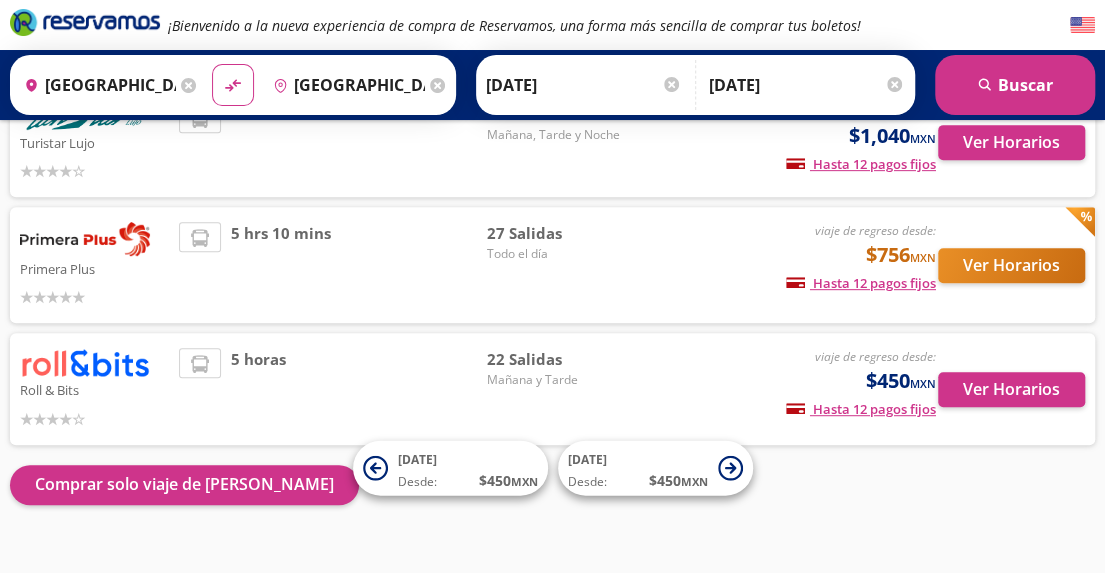 scroll, scrollTop: 324, scrollLeft: 0, axis: vertical 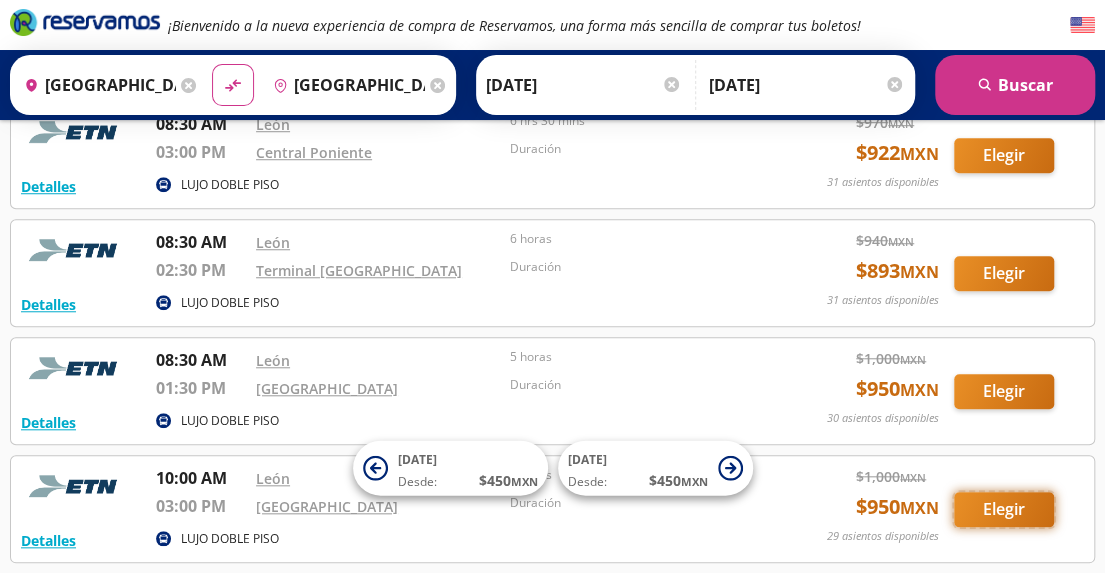 click on "Elegir" at bounding box center [1004, 509] 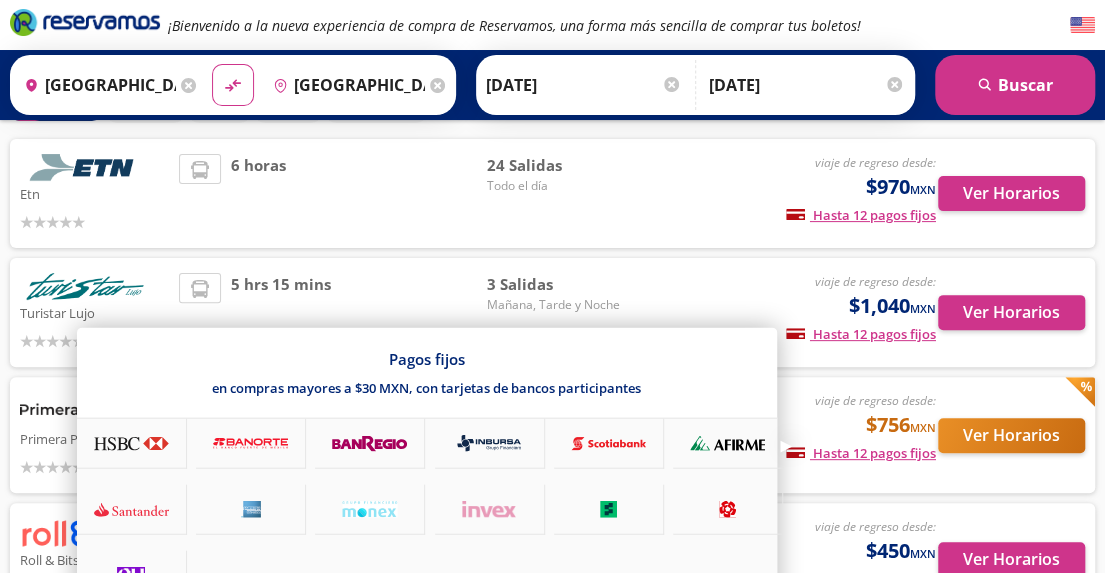 scroll, scrollTop: 0, scrollLeft: 0, axis: both 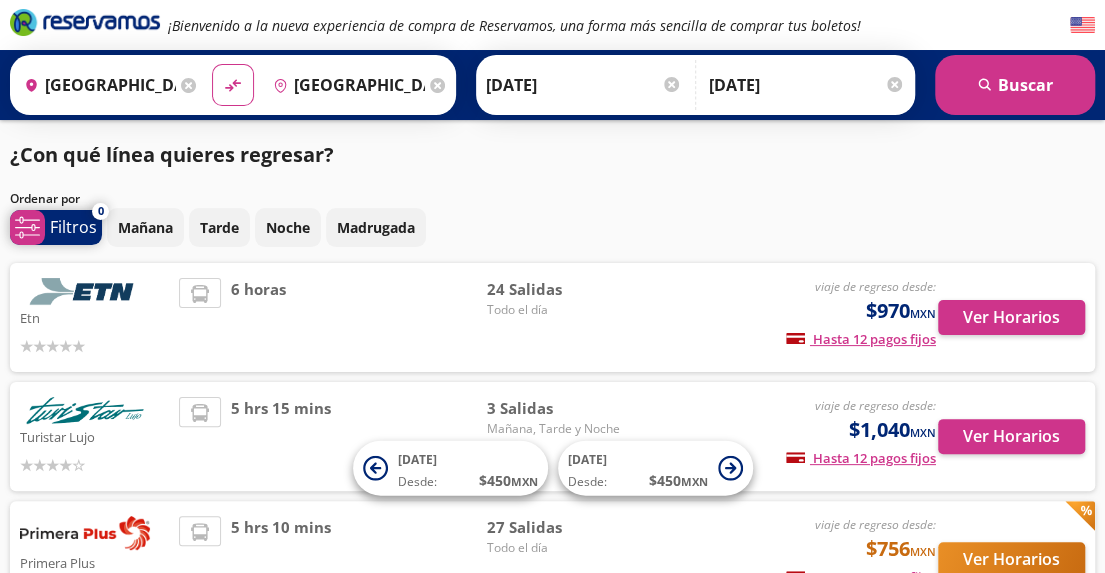 click on "Filtros" at bounding box center [73, 227] 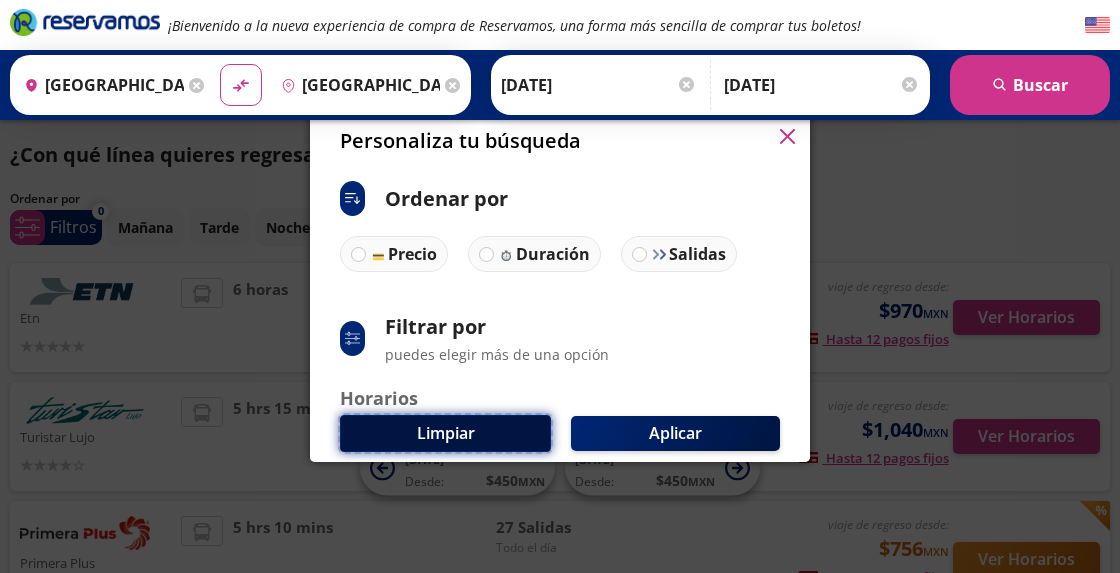 click on "Limpiar" at bounding box center [445, 433] 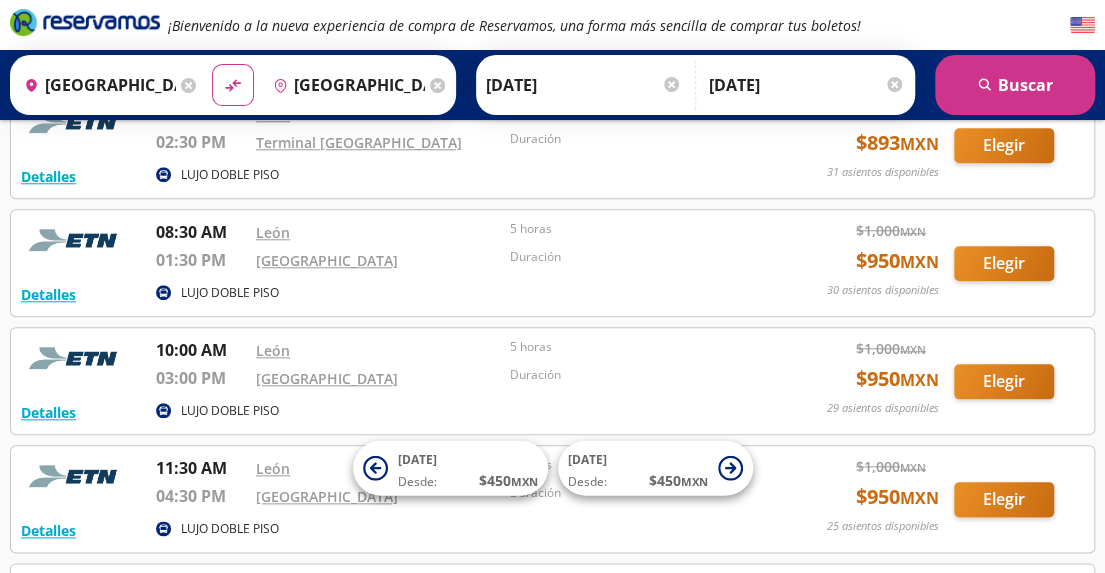 scroll, scrollTop: 800, scrollLeft: 0, axis: vertical 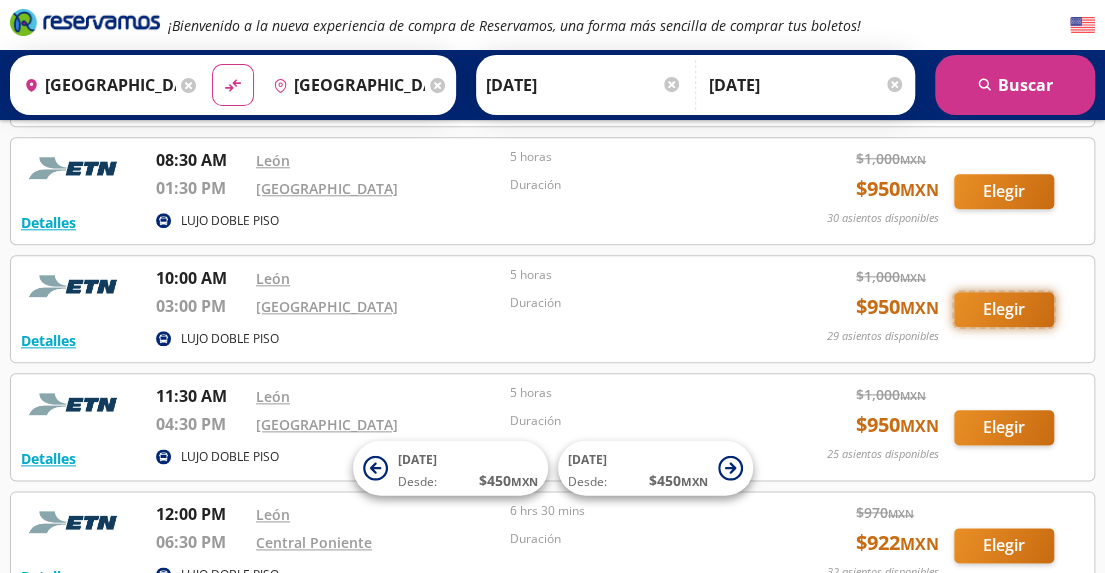 click on "Elegir" at bounding box center [1004, 309] 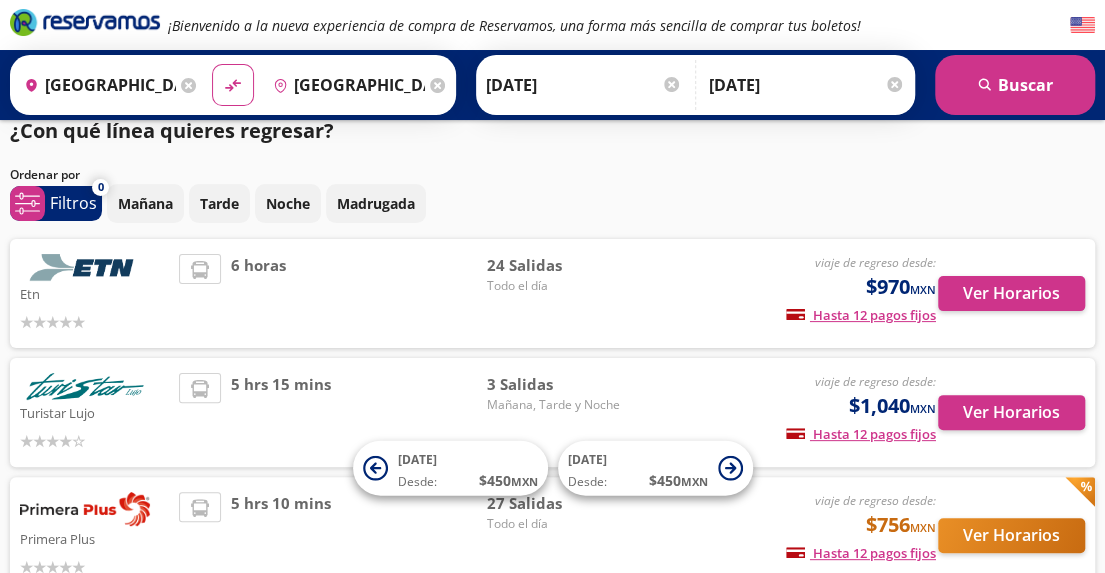 scroll, scrollTop: 0, scrollLeft: 0, axis: both 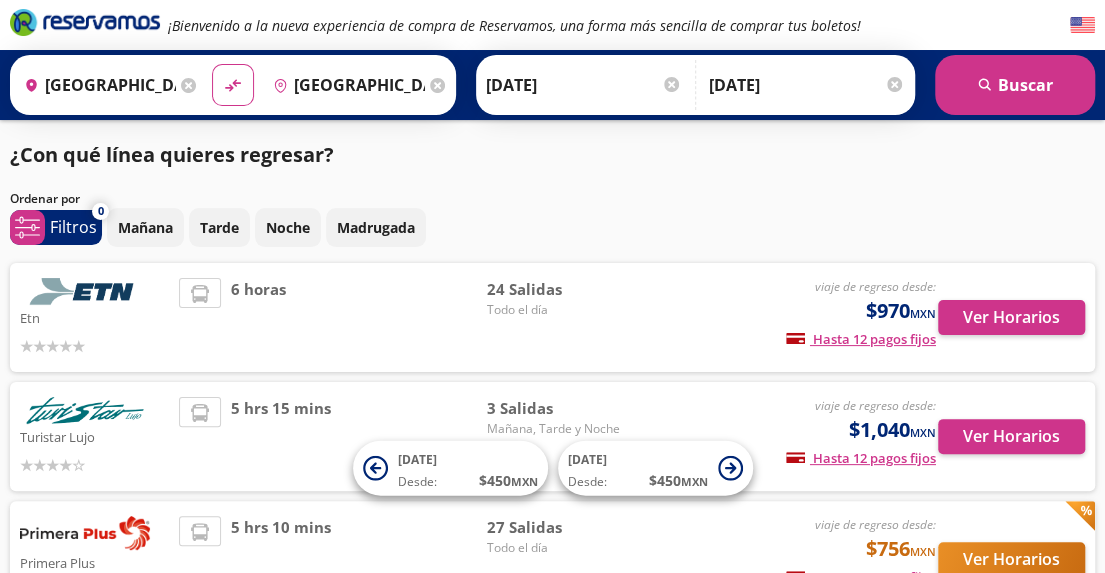 click at bounding box center (85, 291) 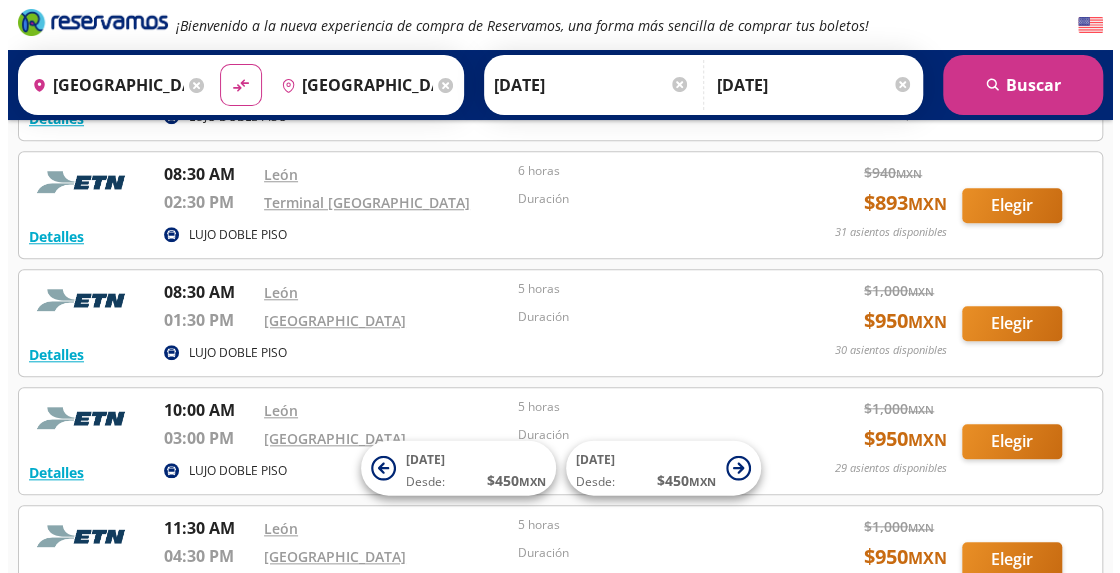 scroll, scrollTop: 700, scrollLeft: 0, axis: vertical 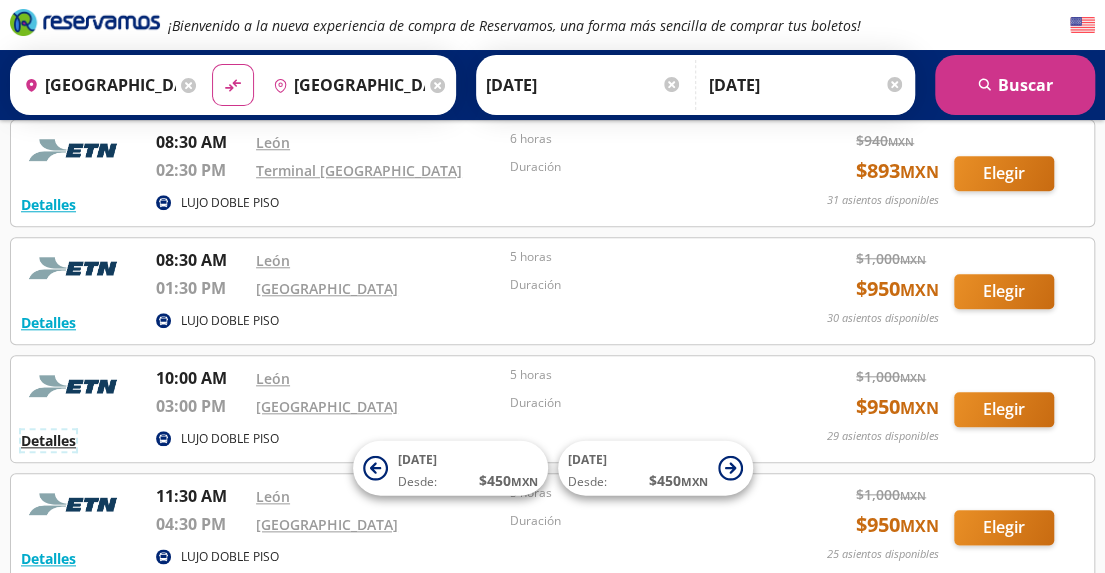 click on "Detalles" at bounding box center [48, 440] 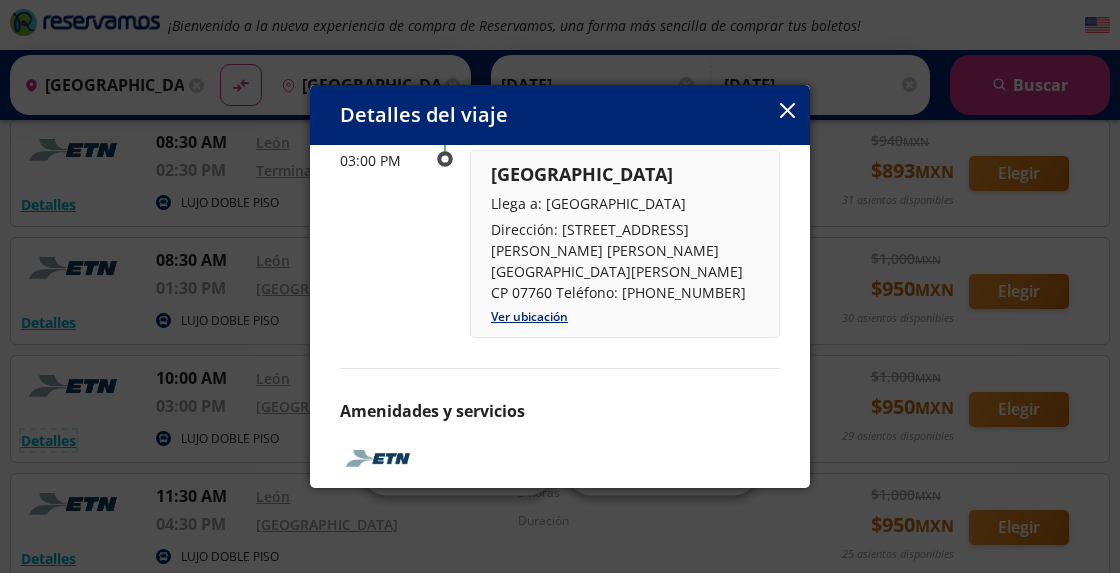 scroll, scrollTop: 348, scrollLeft: 0, axis: vertical 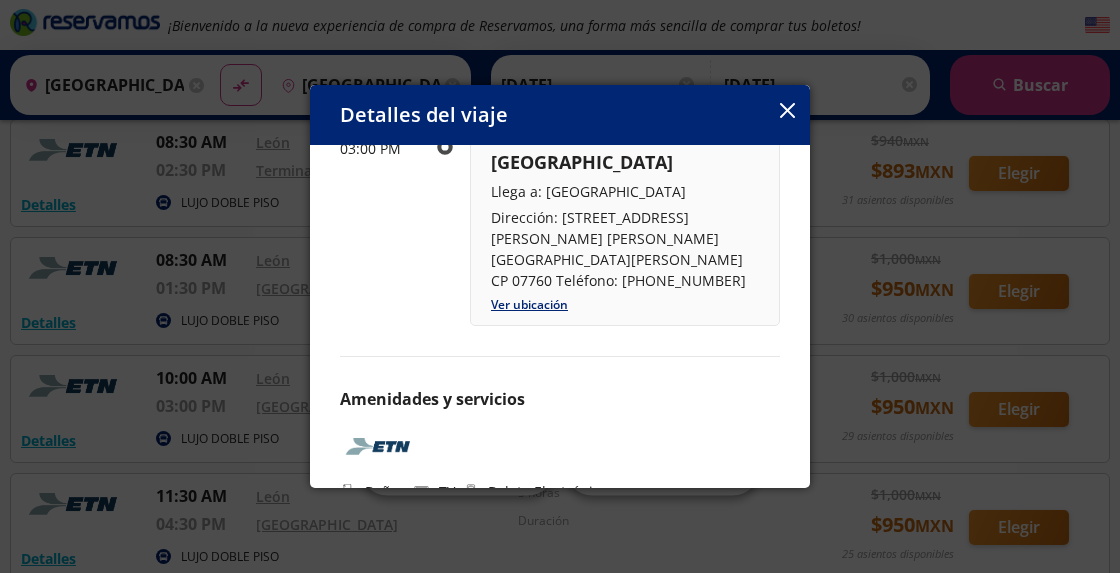 click 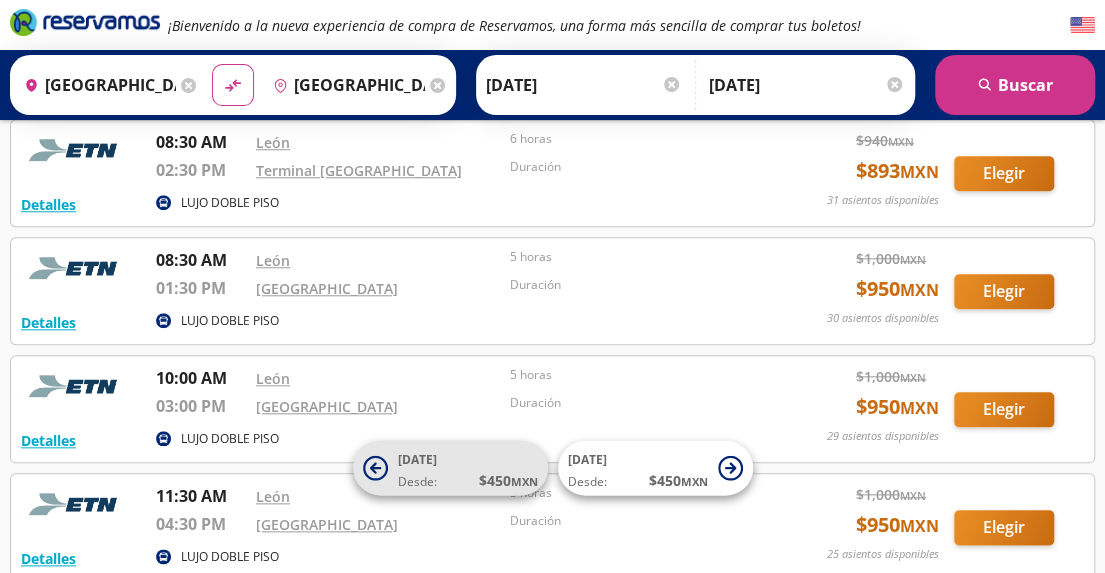 click on "Desde:" at bounding box center (417, 482) 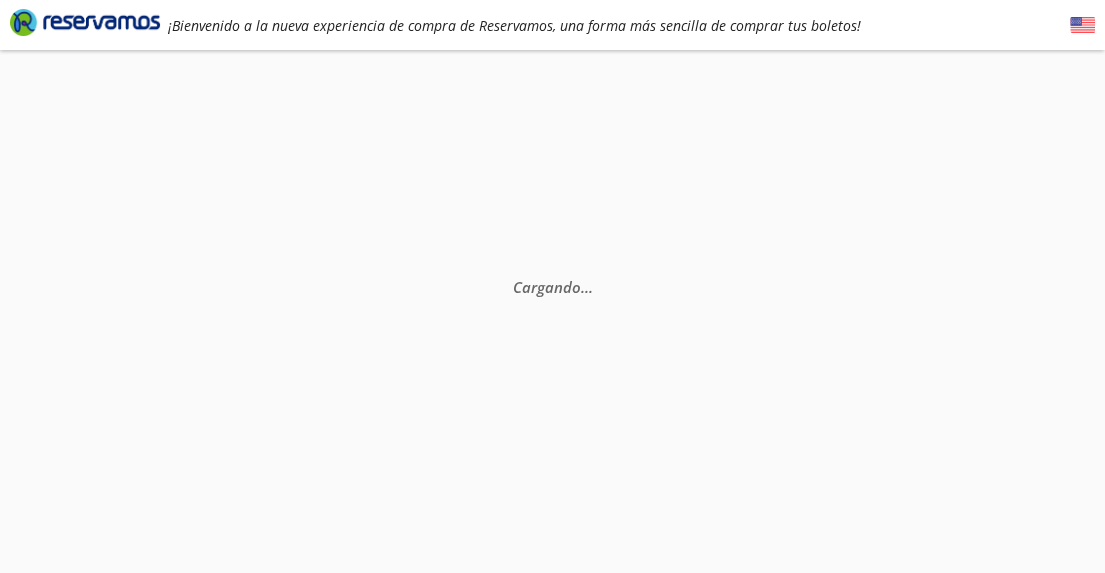 scroll, scrollTop: 0, scrollLeft: 0, axis: both 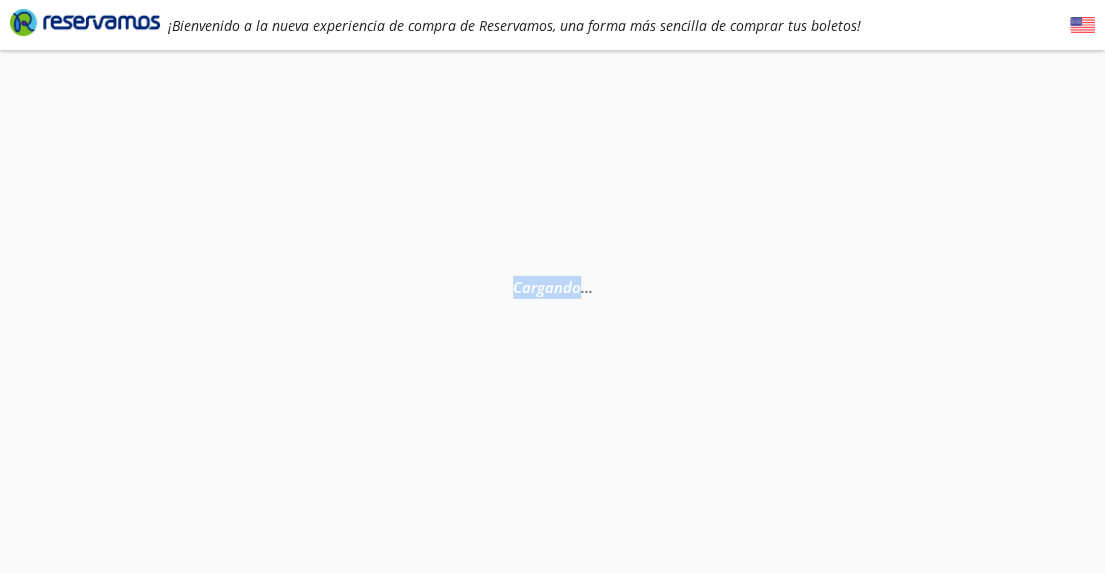 click on "Cargando . . ." at bounding box center [552, 336] 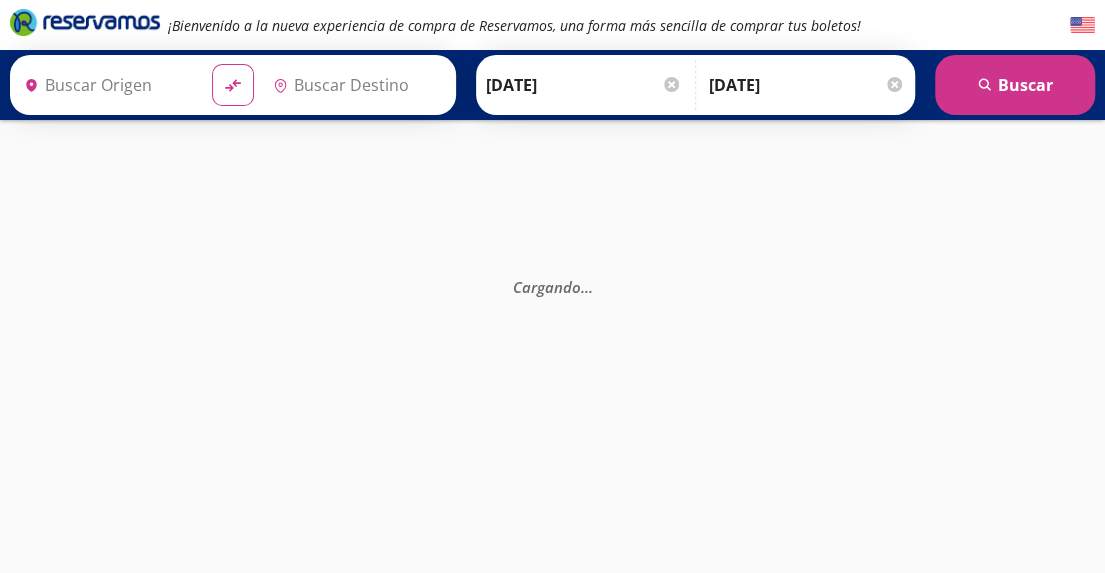 type on "[GEOGRAPHIC_DATA], [GEOGRAPHIC_DATA]" 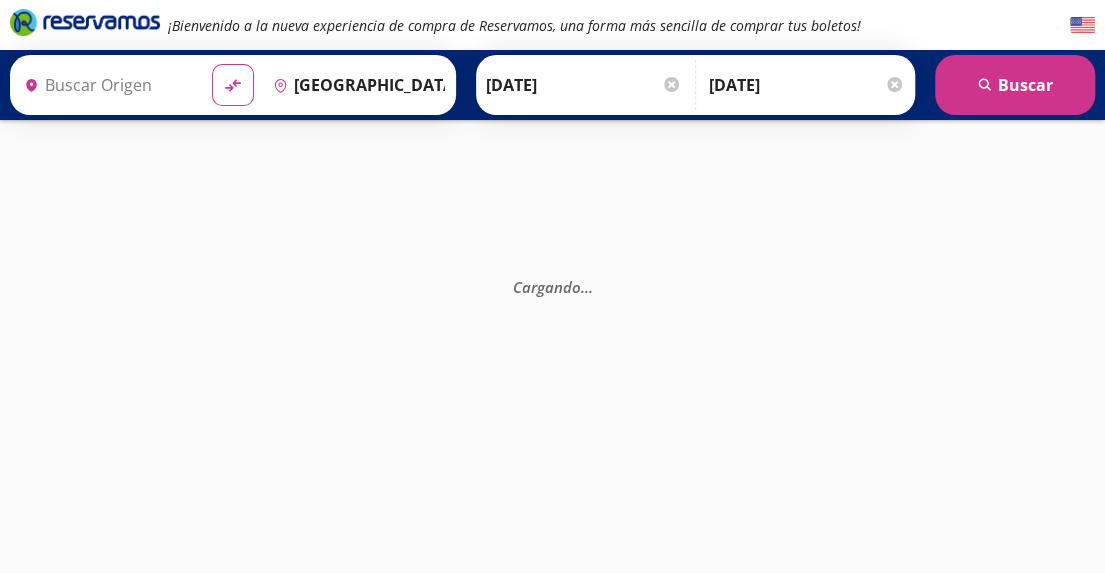 type on "[GEOGRAPHIC_DATA], [GEOGRAPHIC_DATA]" 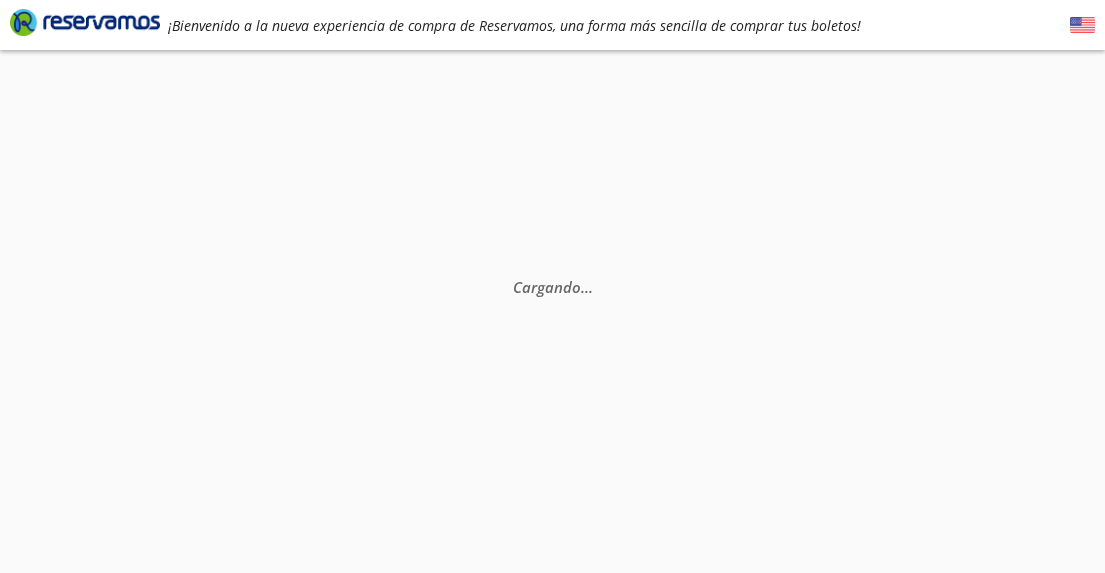 scroll, scrollTop: 0, scrollLeft: 0, axis: both 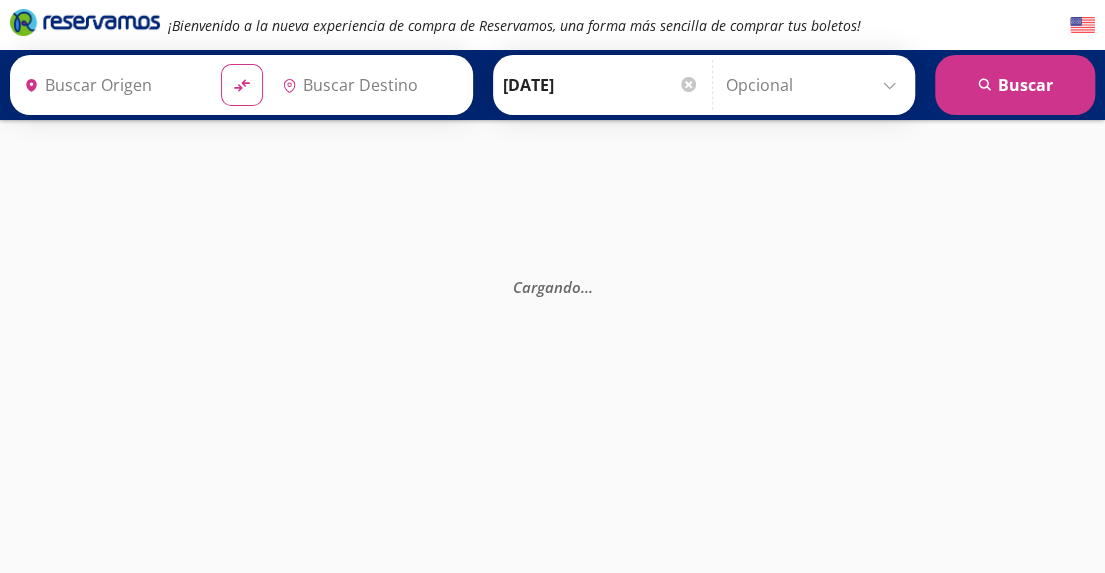 type on "[GEOGRAPHIC_DATA], [GEOGRAPHIC_DATA]" 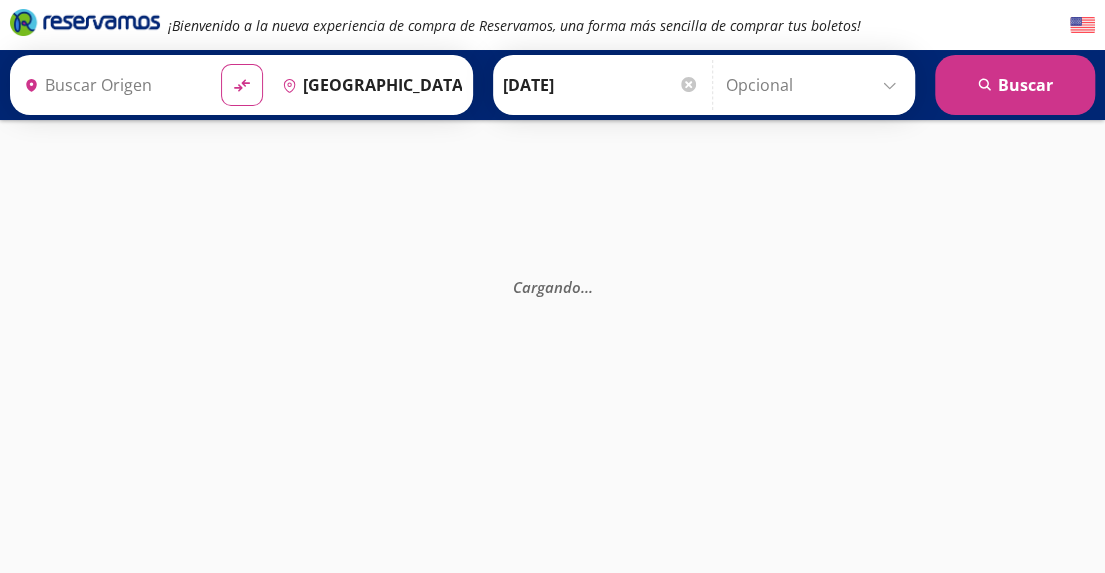 type on "[GEOGRAPHIC_DATA], [GEOGRAPHIC_DATA]" 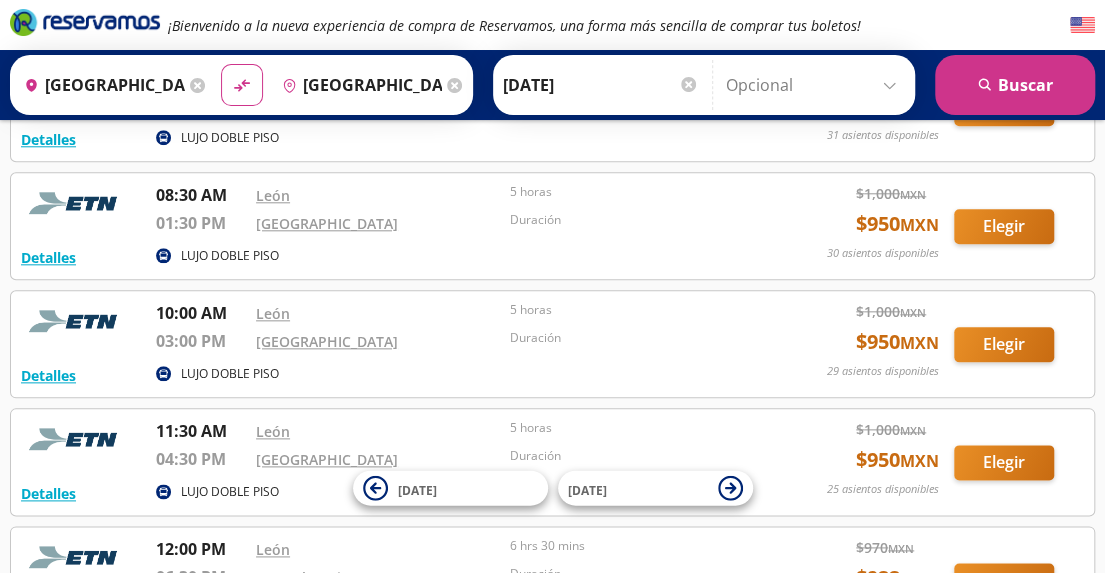 scroll, scrollTop: 900, scrollLeft: 0, axis: vertical 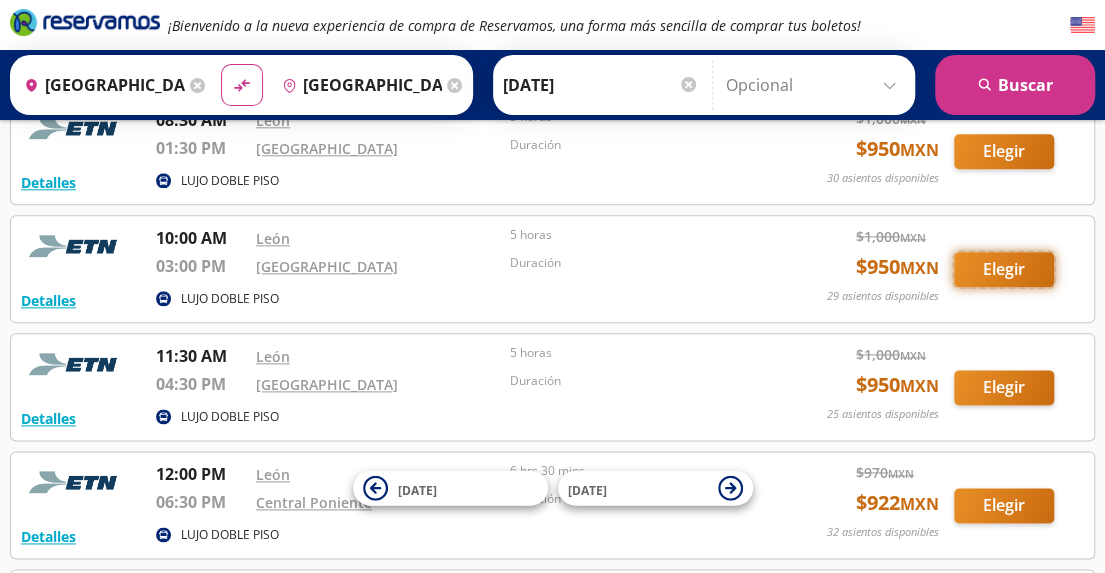 click on "Elegir" at bounding box center (1004, 269) 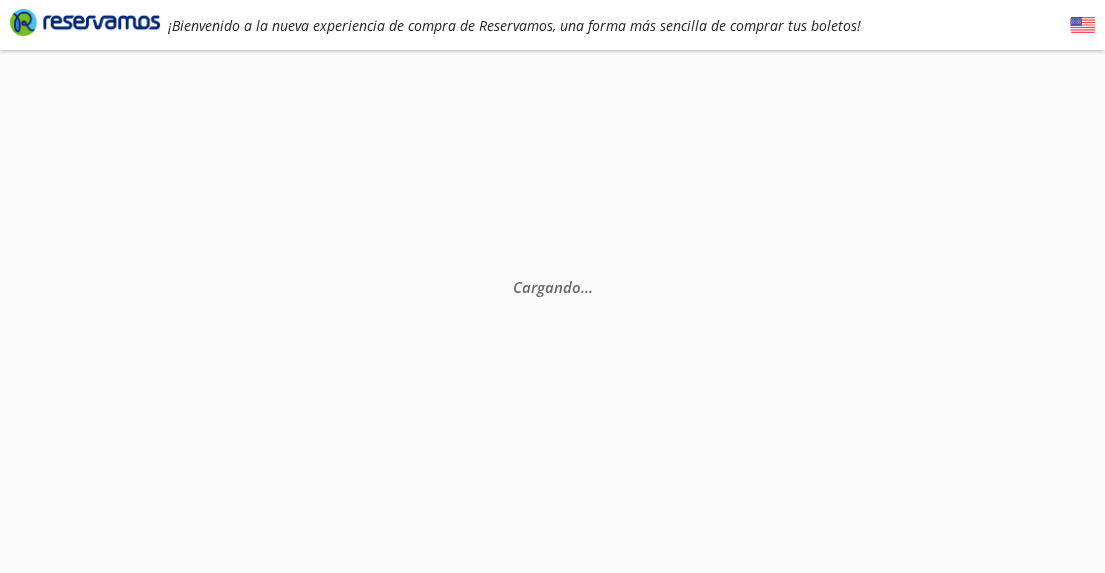 scroll, scrollTop: 0, scrollLeft: 0, axis: both 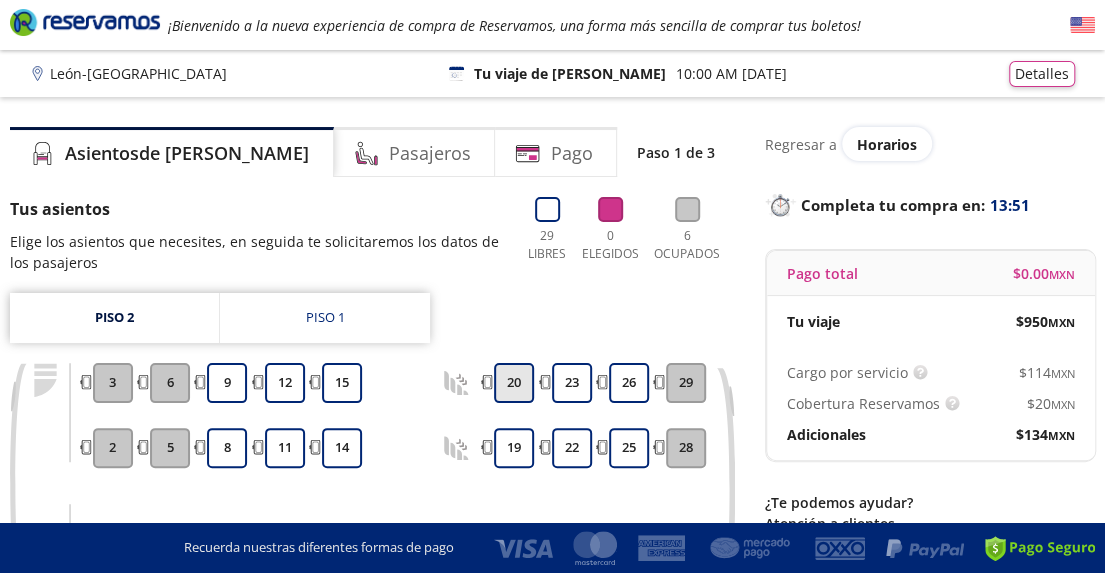 click on "20" at bounding box center (514, 383) 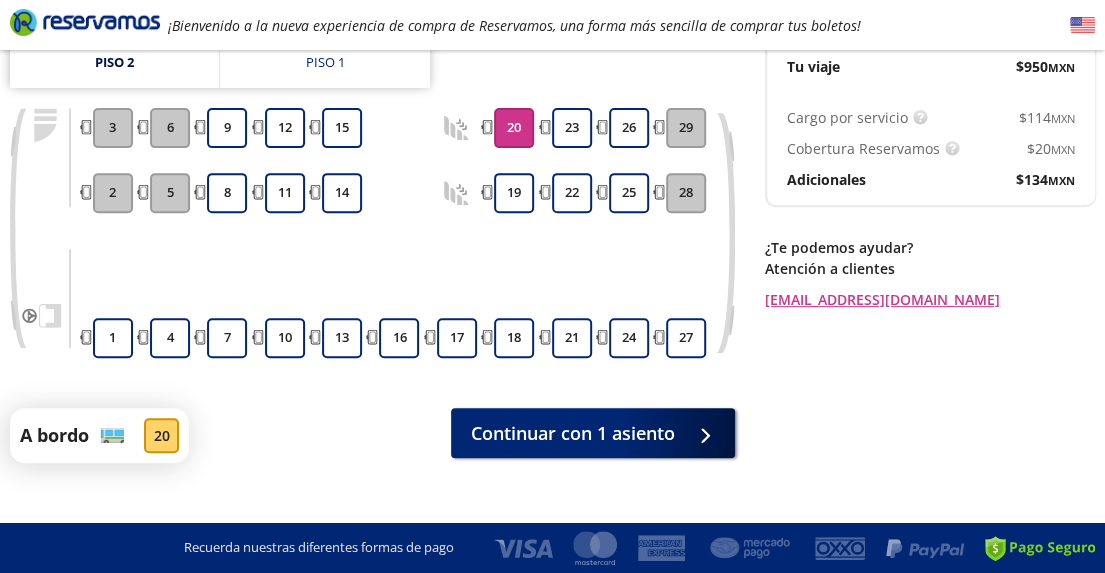 scroll, scrollTop: 284, scrollLeft: 0, axis: vertical 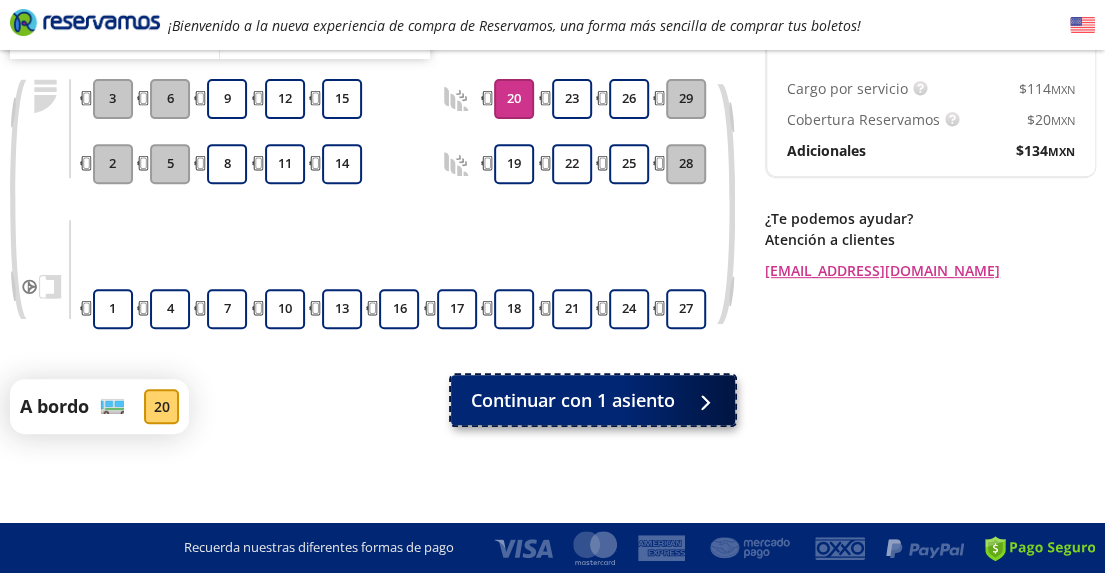 click on "Continuar con 1 asiento" at bounding box center [573, 400] 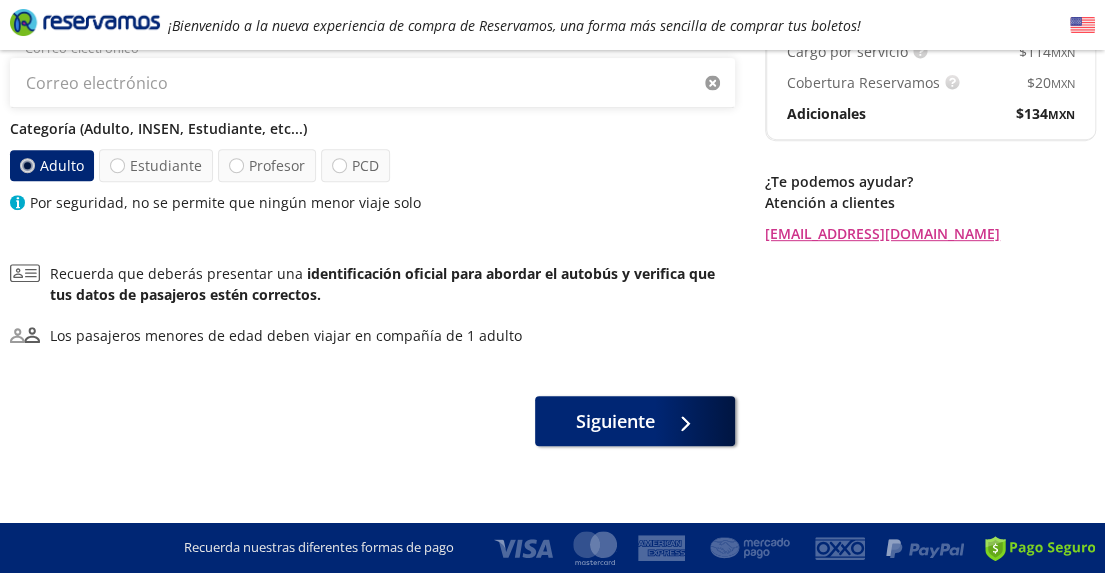 scroll, scrollTop: 333, scrollLeft: 0, axis: vertical 